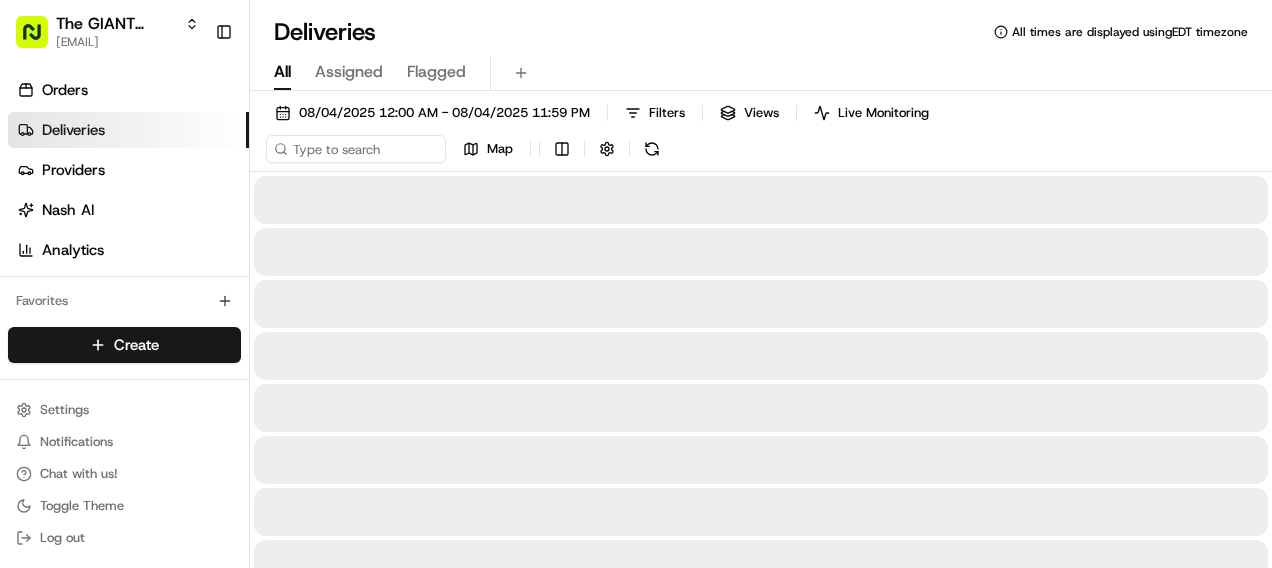 scroll, scrollTop: 0, scrollLeft: 0, axis: both 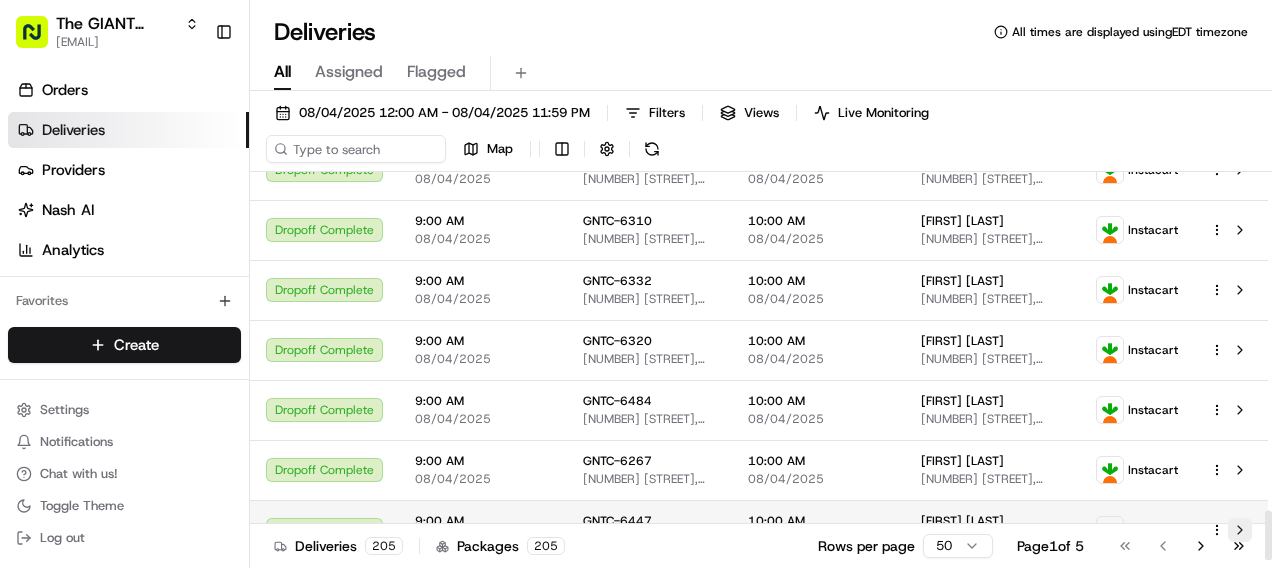 click at bounding box center [1240, 530] 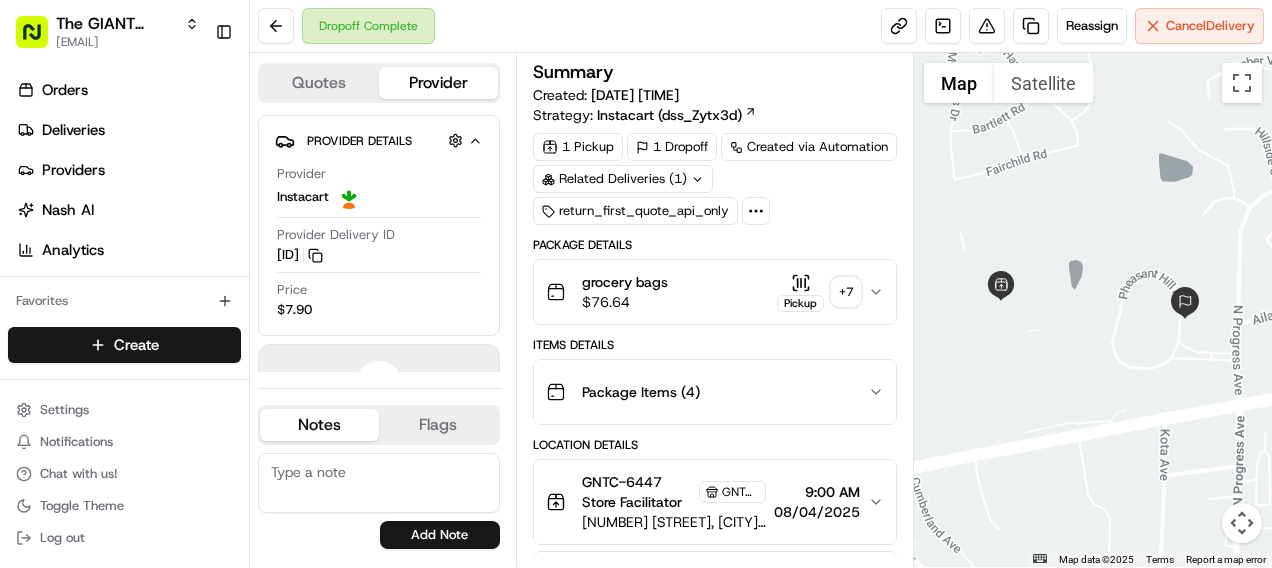 scroll, scrollTop: 0, scrollLeft: 0, axis: both 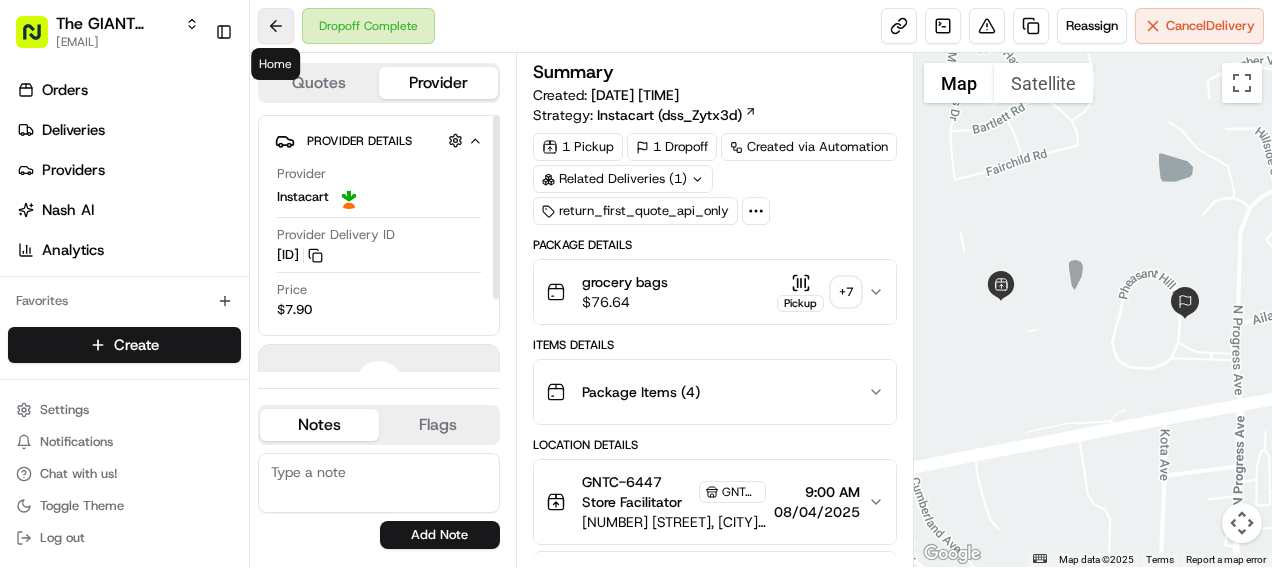 click at bounding box center [276, 26] 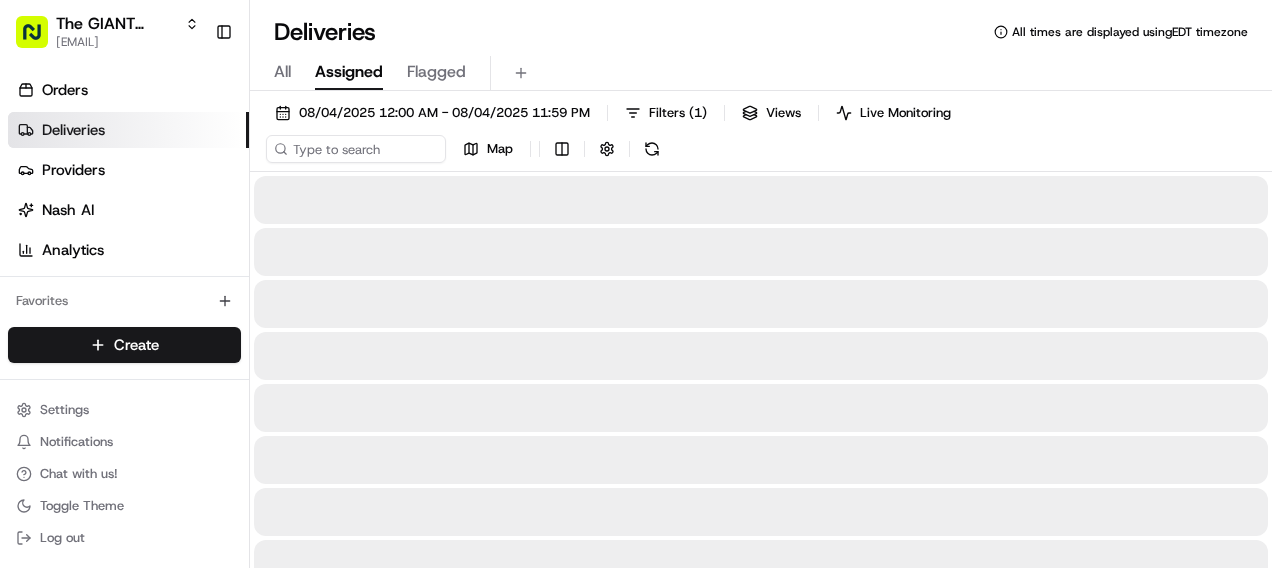 click on "Assigned" at bounding box center [349, 72] 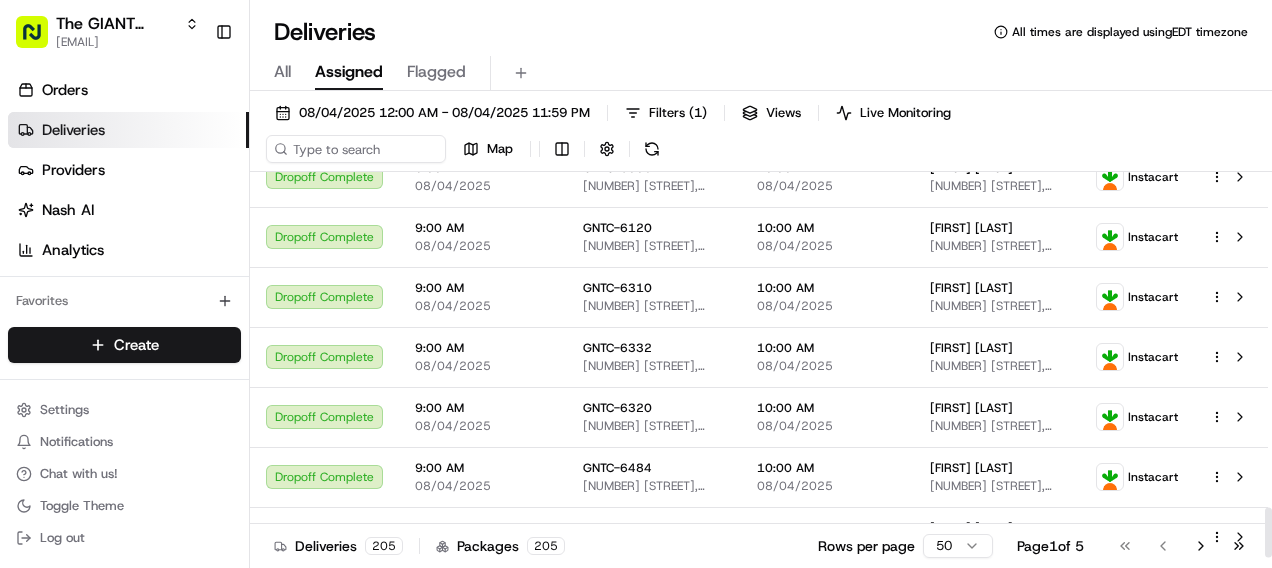 scroll, scrollTop: 2652, scrollLeft: 0, axis: vertical 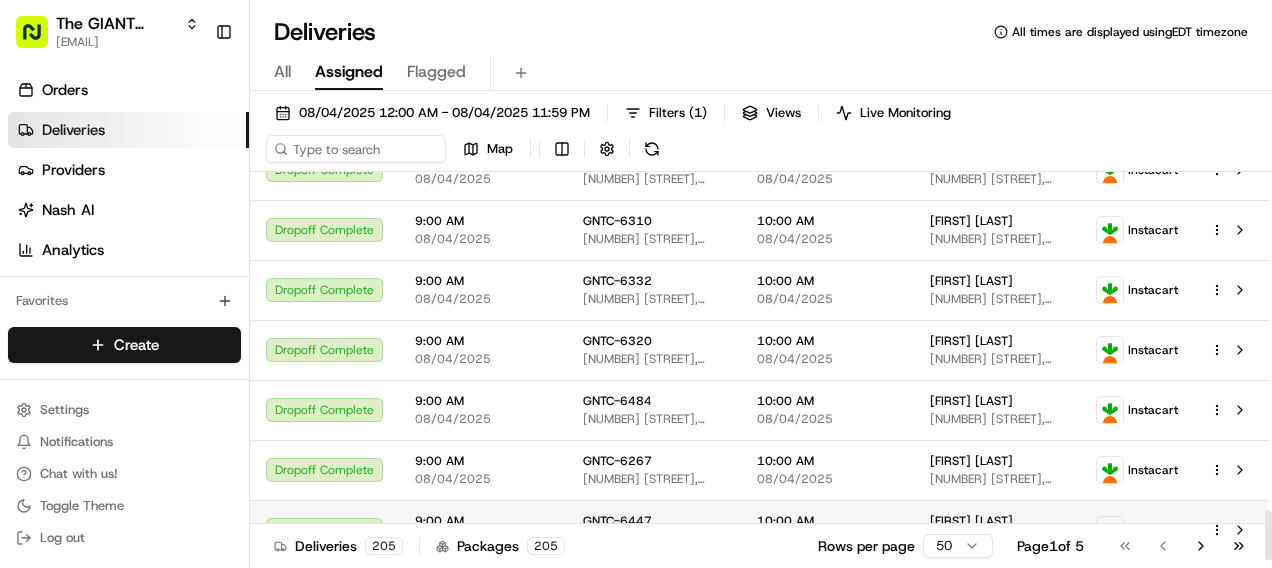 click at bounding box center [1231, 530] 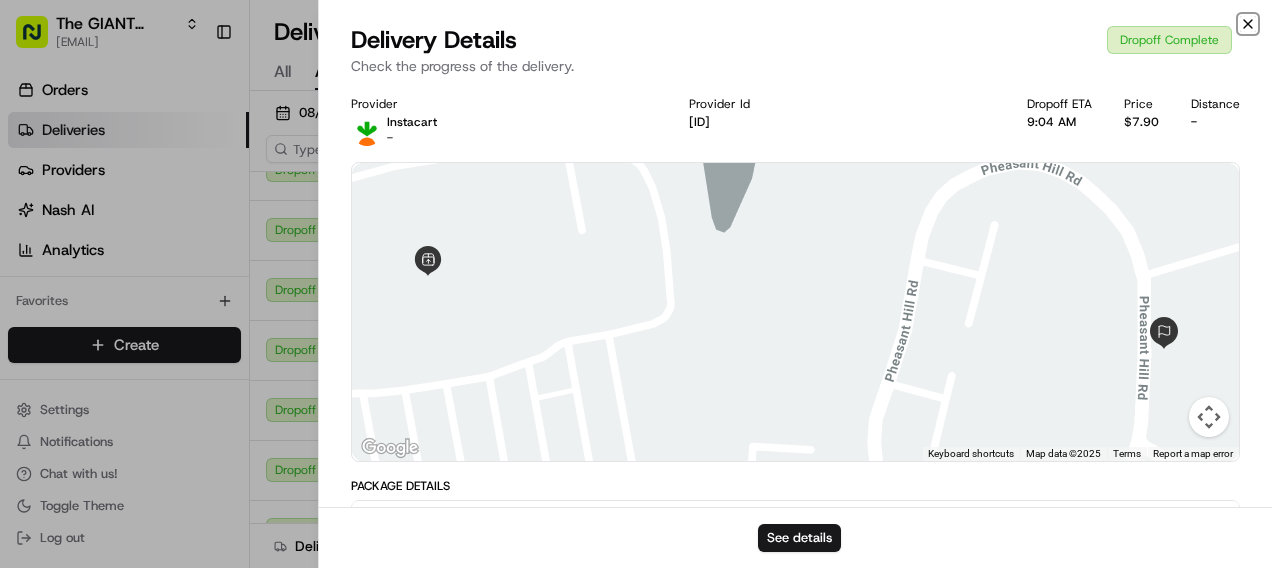 click 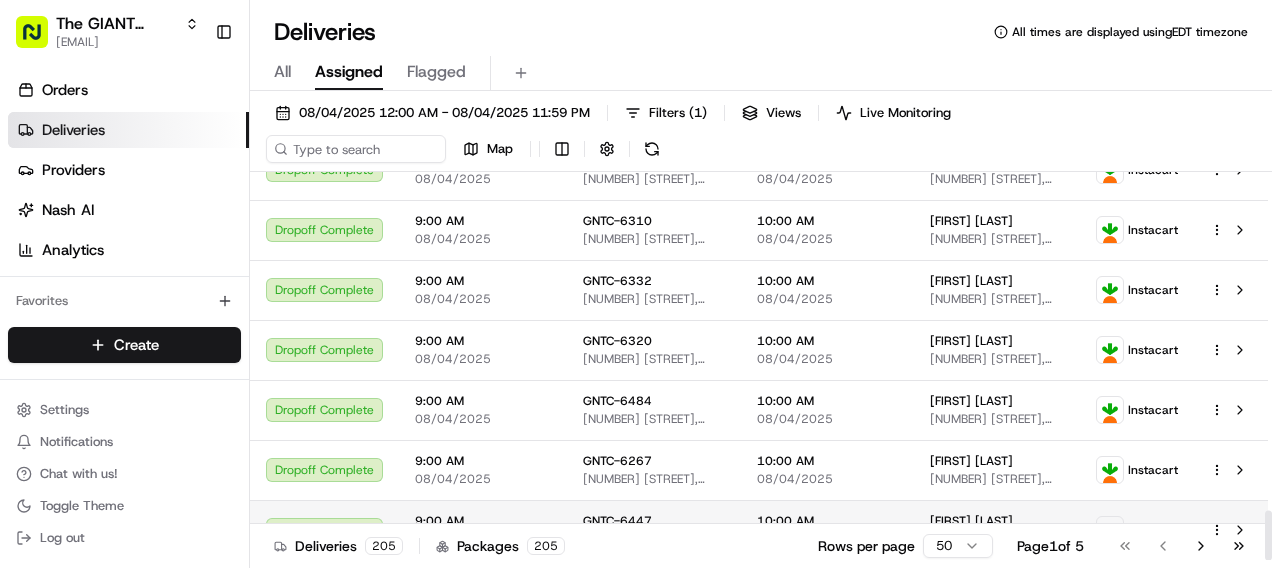 click at bounding box center [1231, 530] 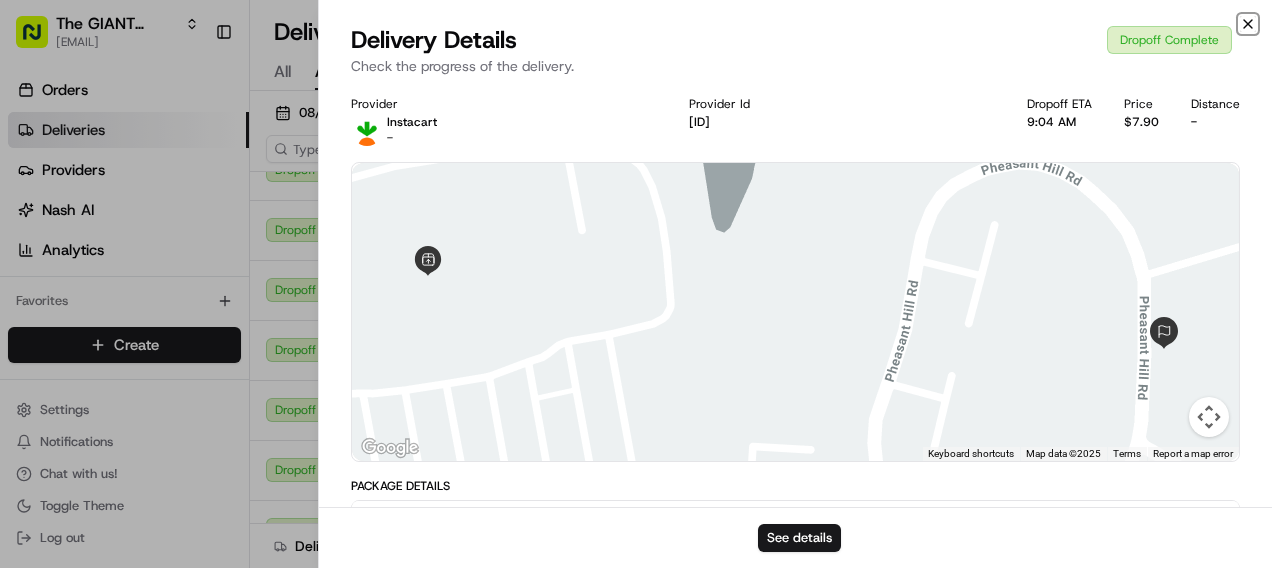 click 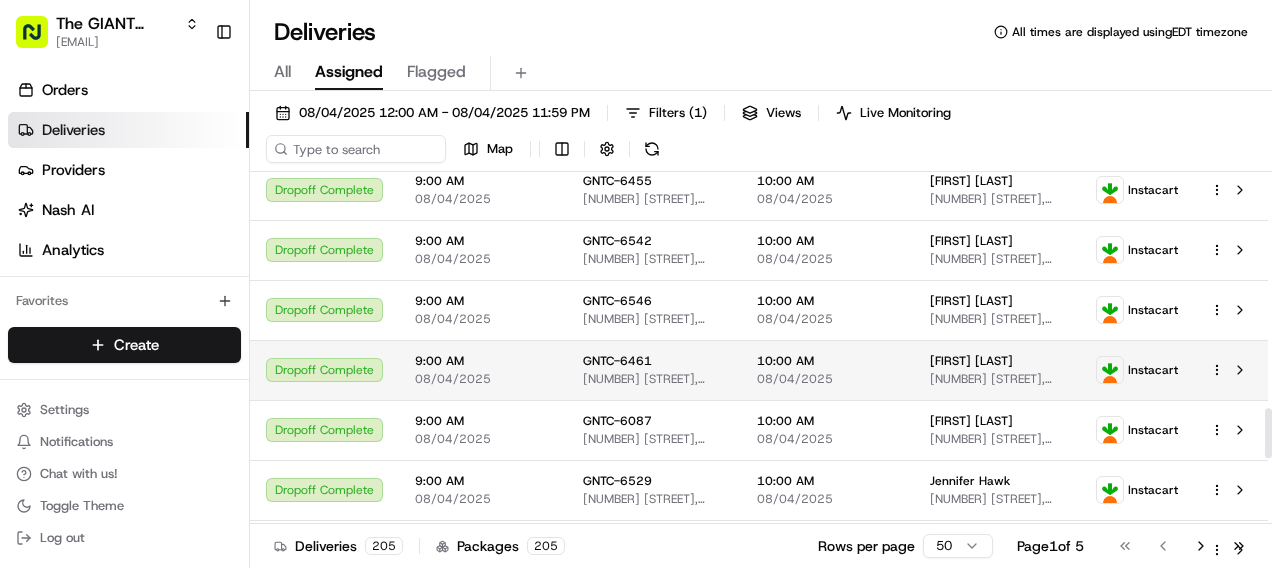 scroll, scrollTop: 1852, scrollLeft: 0, axis: vertical 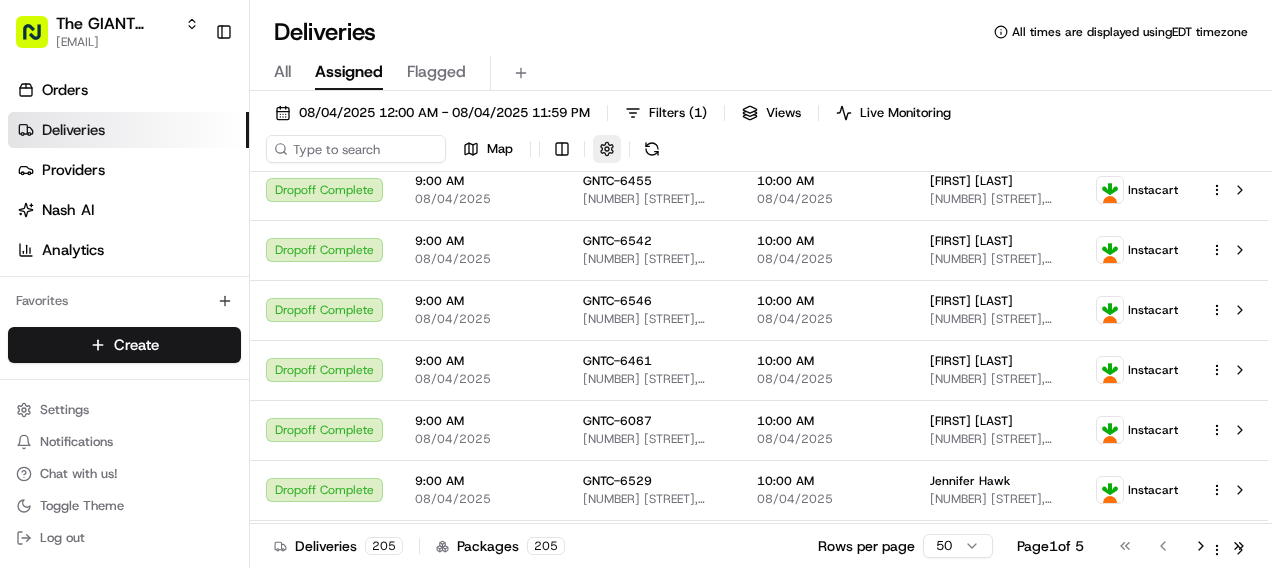 click at bounding box center (607, 149) 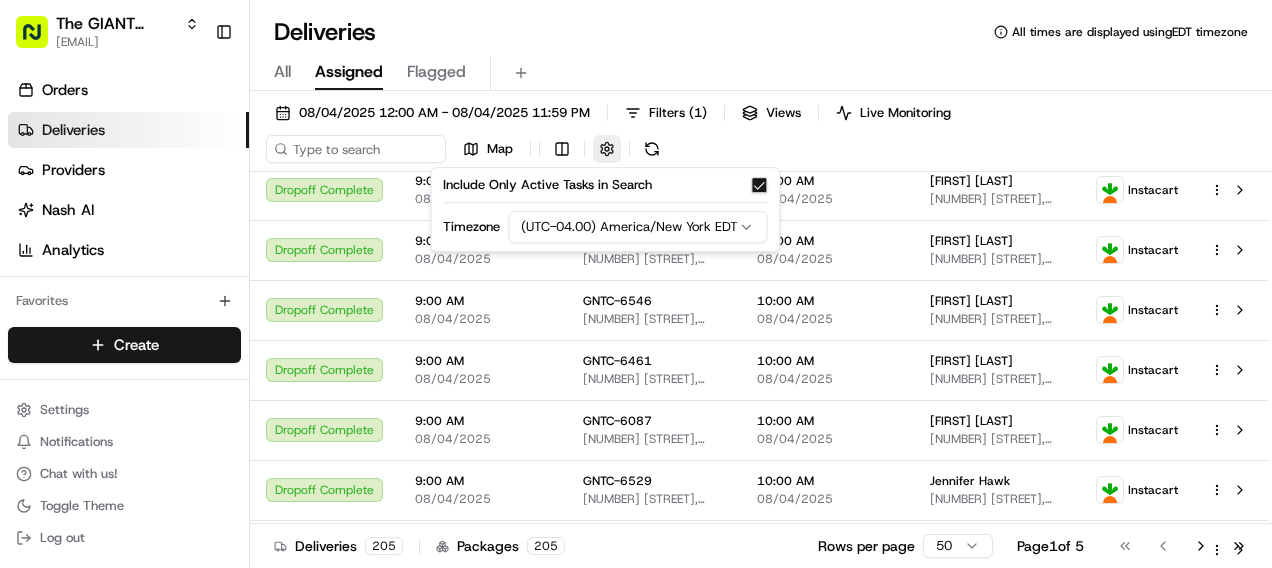 click at bounding box center [607, 149] 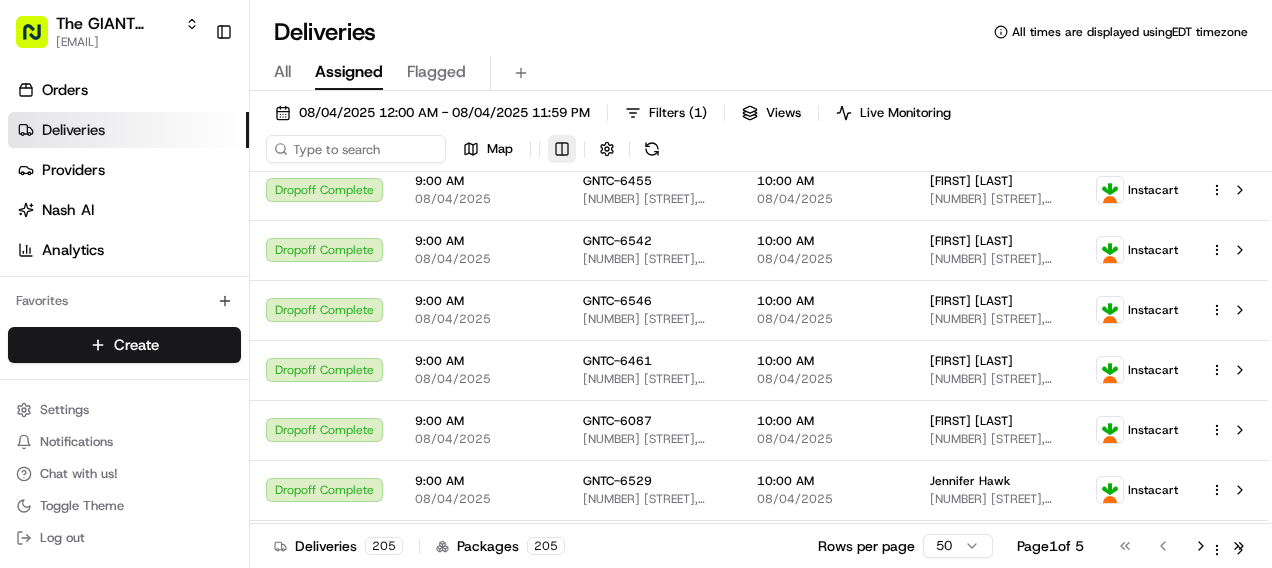 click on "The GIANT Company [EMAIL] Toggle Sidebar Orders Deliveries Providers Nash AI Analytics Favorites Main Menu Members & Organization Organization Users Roles Preferences Customization Tracking Orchestration Automations Locations Pickup Locations Dropoff Locations Zones Shifts Delivery Windows Billing Billing Refund Requests Integrations Notification Triggers Webhooks API Keys Request Logs Create Settings Notifications Chat with us! Toggle Theme Log out Deliveries All times are displayed using EDT timezone All Assigned Flagged [DATE] [TIME] - [DATE] [TIME] Filters ( 1 ) Views Live Monitoring Map Status Original Pickup Time Pickup Location Original Dropoff Time Dropoff Location Provider Action Dropoff Complete [TIME] [DATE] [NUMBER] [STREET], [CITY], [STATE] [POSTAL_CODE], US [TIME] [DATE] [FIRST] [LAST] Instacart Dropoff Complete [TIME] [DATE] [NUMBER] [STREET], [CITY], [STATE] [POSTAL_CODE], US [TIME]" at bounding box center [636, 284] 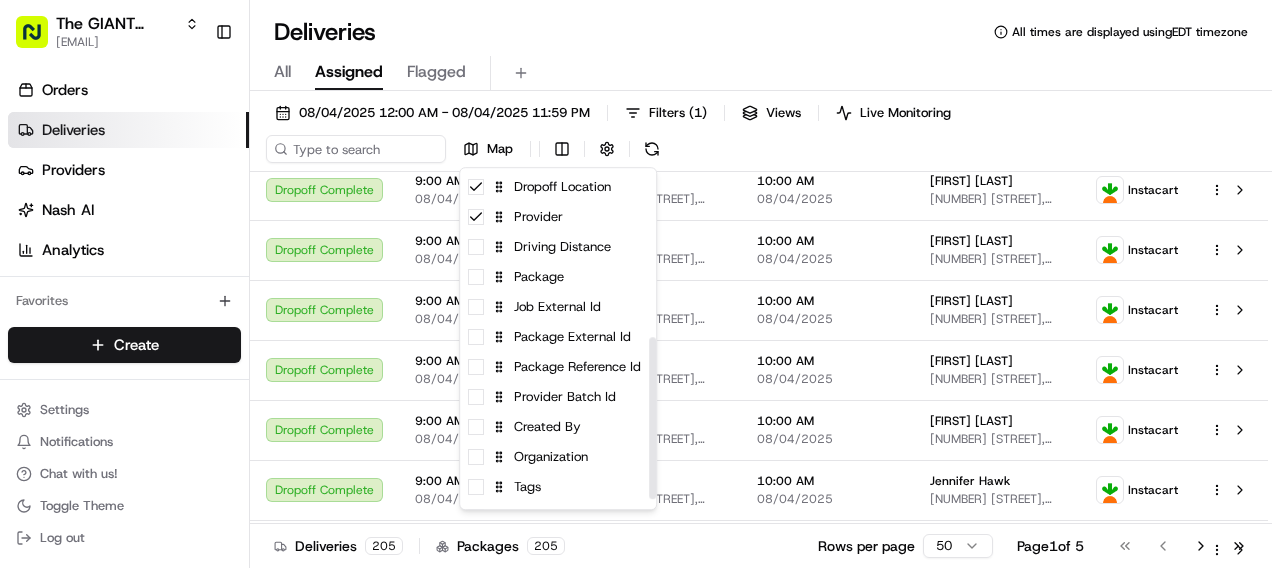 scroll, scrollTop: 379, scrollLeft: 0, axis: vertical 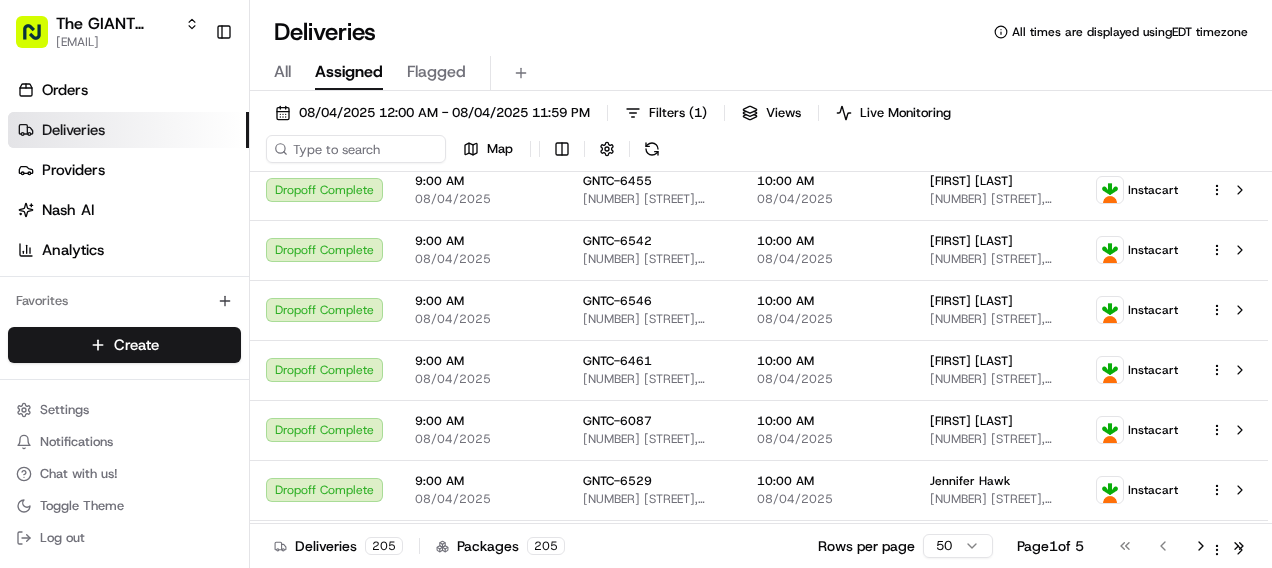 click on "The GIANT Company [EMAIL] Toggle Sidebar Orders Deliveries Providers Nash AI Analytics Favorites Main Menu Members & Organization Organization Users Roles Preferences Customization Tracking Orchestration Automations Locations Pickup Locations Dropoff Locations Zones Shifts Delivery Windows Billing Billing Refund Requests Integrations Notification Triggers Webhooks API Keys Request Logs Create Settings Notifications Chat with us! Toggle Theme Log out Deliveries All times are displayed using EDT timezone All Assigned Flagged [DATE] [TIME] - [DATE] [TIME] Filters ( 1 ) Views Live Monitoring Map Status Original Pickup Time Pickup Location Original Dropoff Time Dropoff Location Provider Action Dropoff Complete [TIME] [DATE] [NUMBER] [STREET], [CITY], [STATE] [POSTAL_CODE], US [TIME] [DATE] [FIRST] [LAST] Instacart Dropoff Complete [TIME] [DATE] [NUMBER] [STREET], [CITY], [STATE] [POSTAL_CODE], US [TIME]" at bounding box center (636, 284) 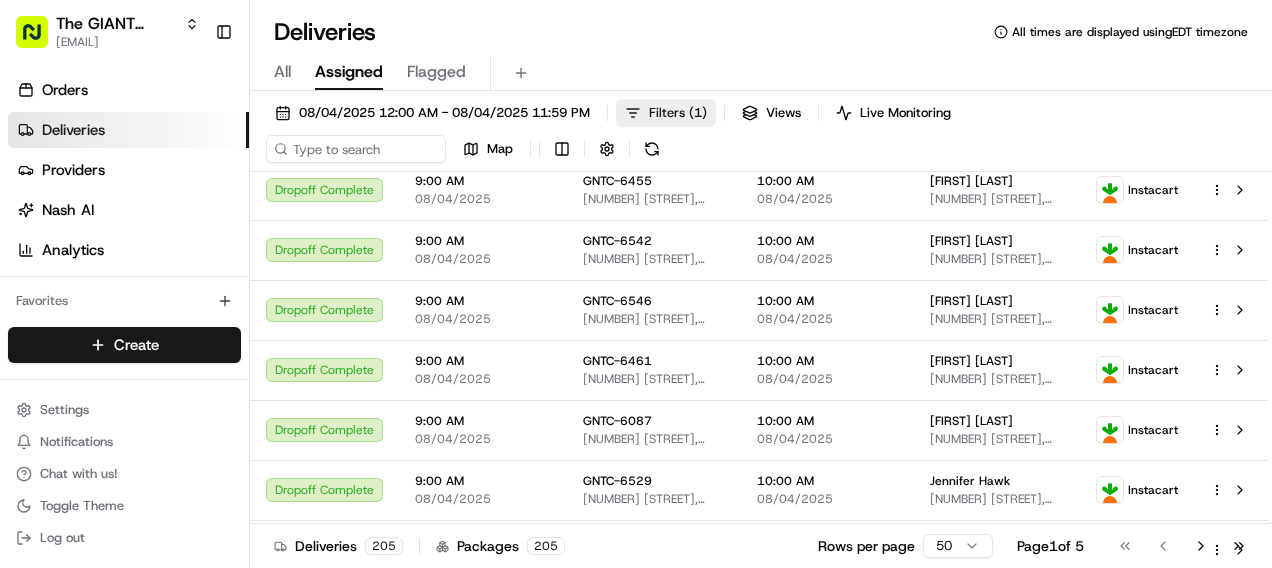 click on "Filters ( 1 )" at bounding box center [666, 113] 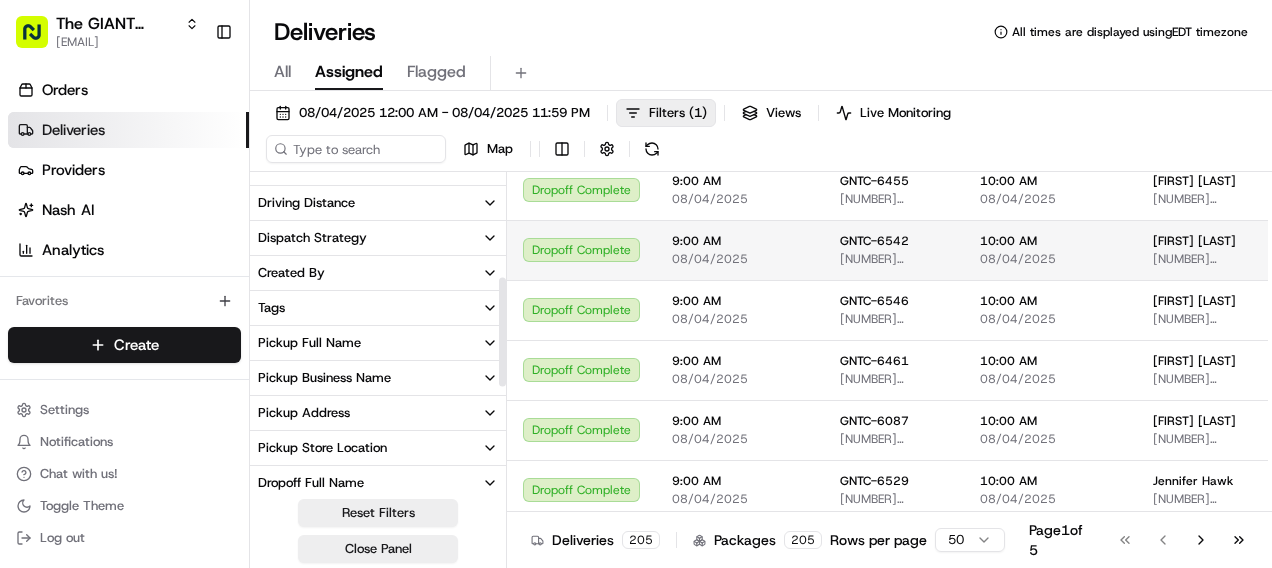 scroll, scrollTop: 292, scrollLeft: 0, axis: vertical 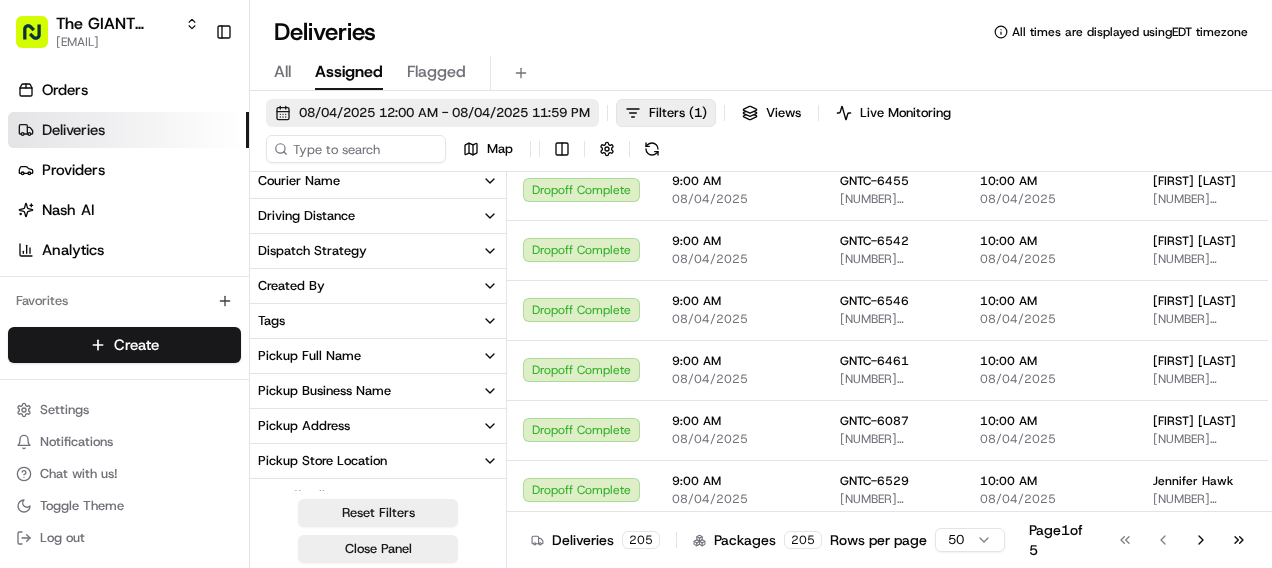 click on "08/04/2025 12:00 AM - 08/04/2025 11:59 PM" at bounding box center [444, 113] 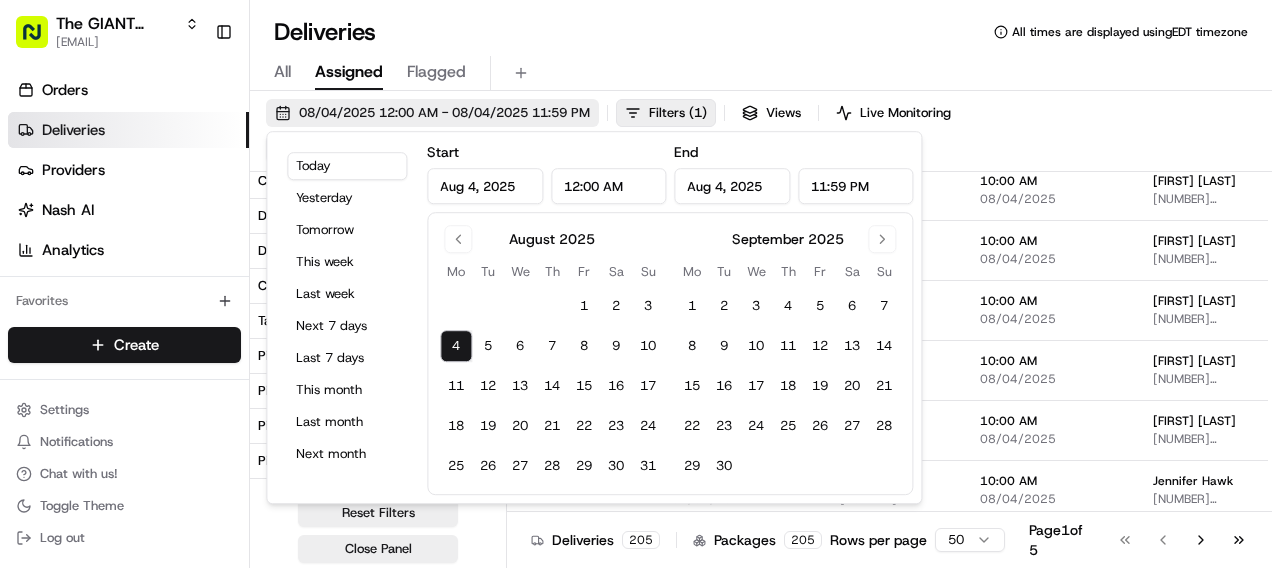click on "08/04/2025 12:00 AM - 08/04/2025 11:59 PM" at bounding box center [444, 113] 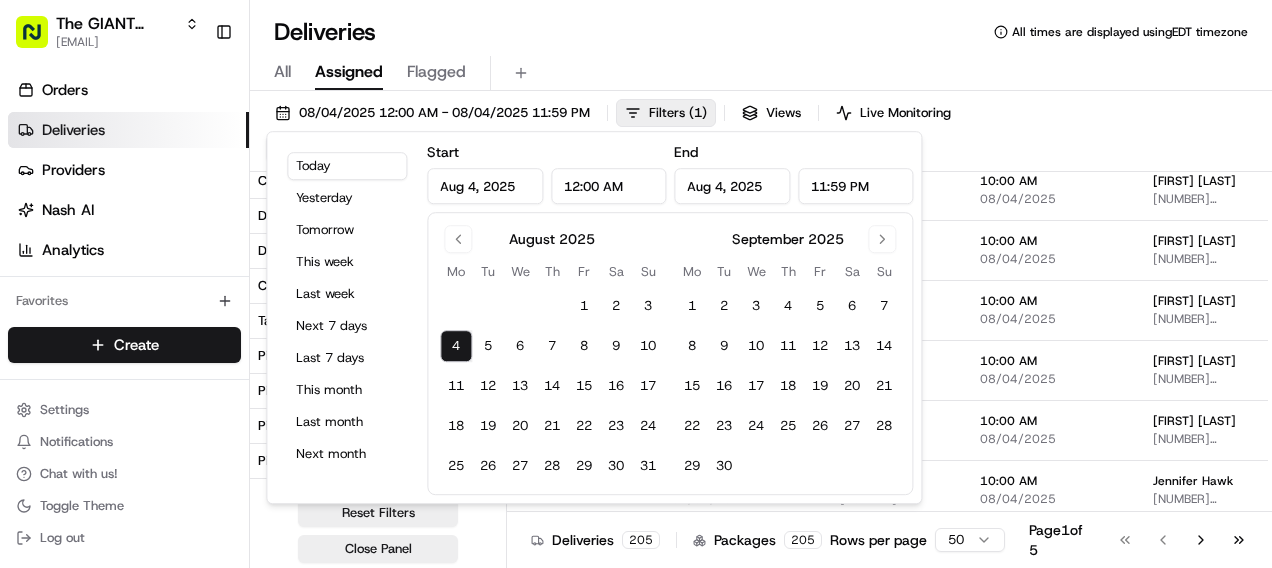 drag, startPoint x: 844, startPoint y: 176, endPoint x: 813, endPoint y: 177, distance: 31.016125 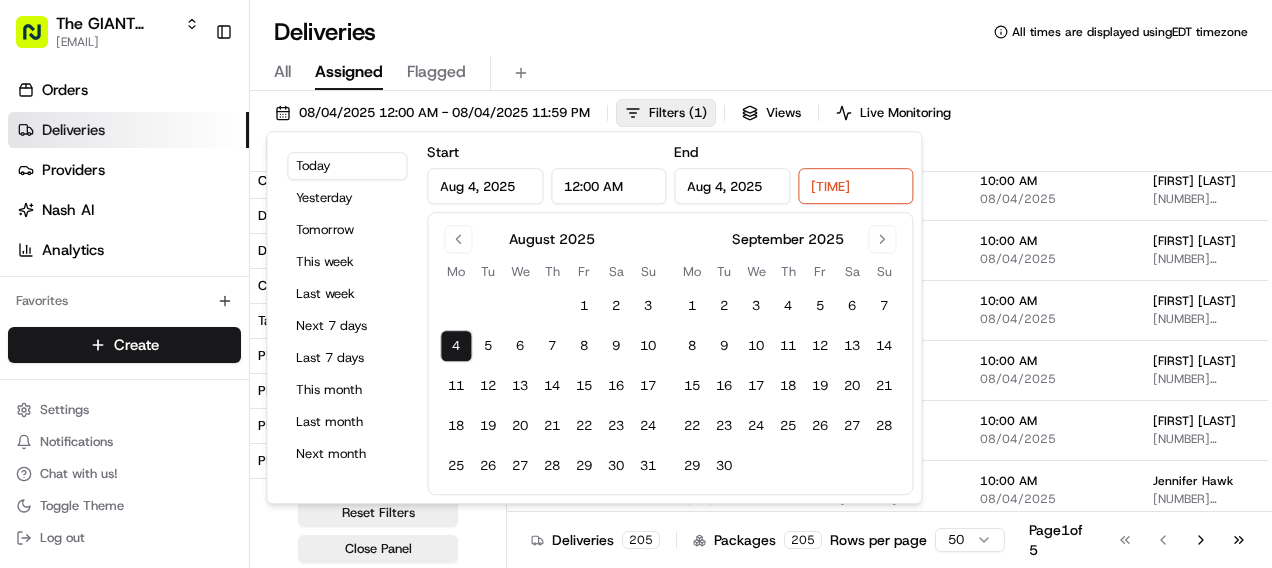 click on "12:00 AM" at bounding box center (609, 186) 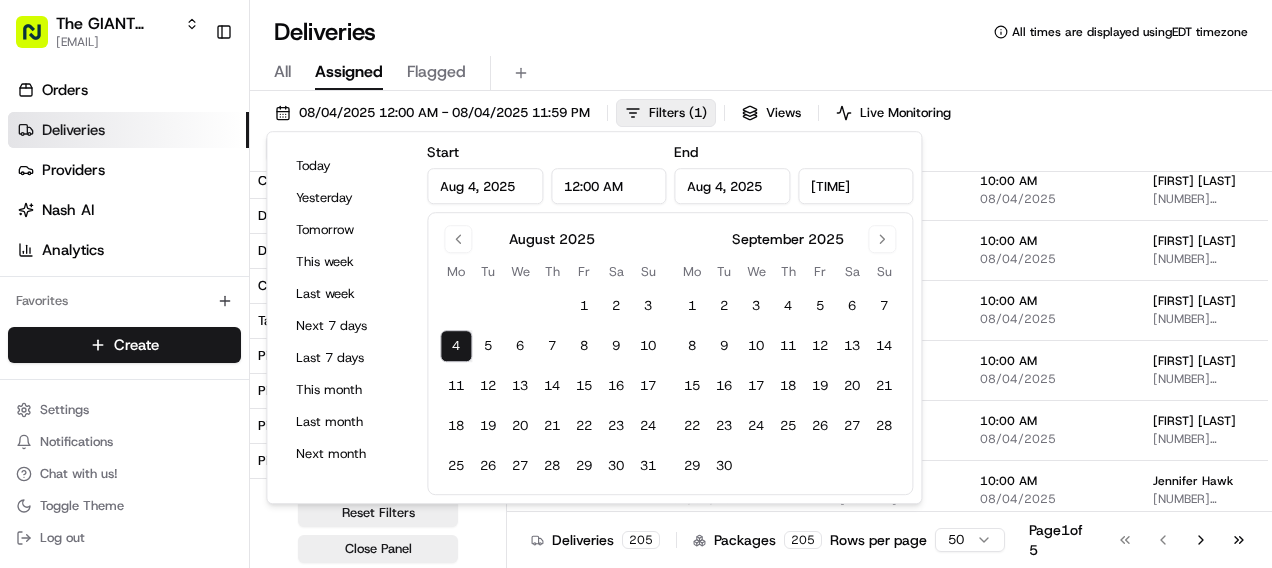 type on "11:59 PM" 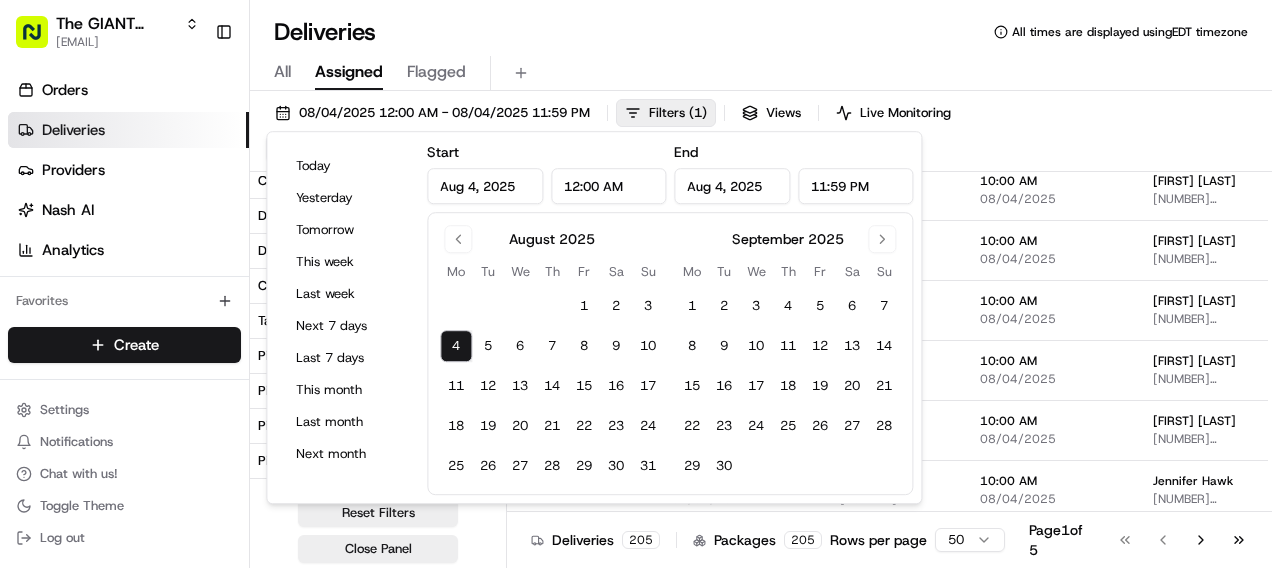click on "11:59 PM" at bounding box center (856, 186) 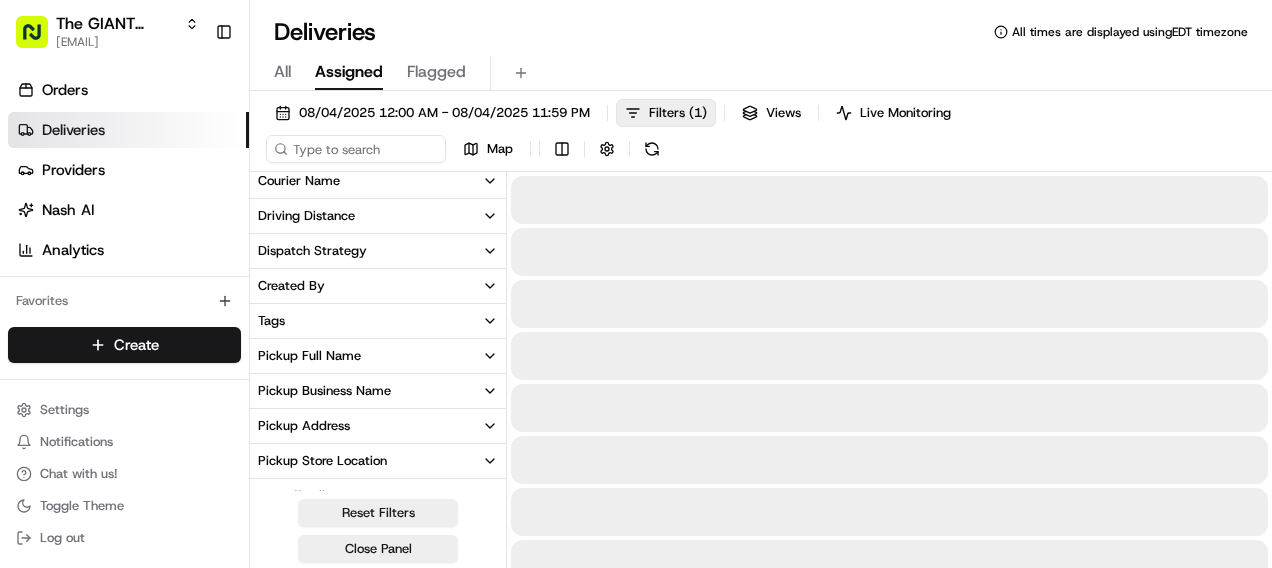 click on "Views" at bounding box center (783, 113) 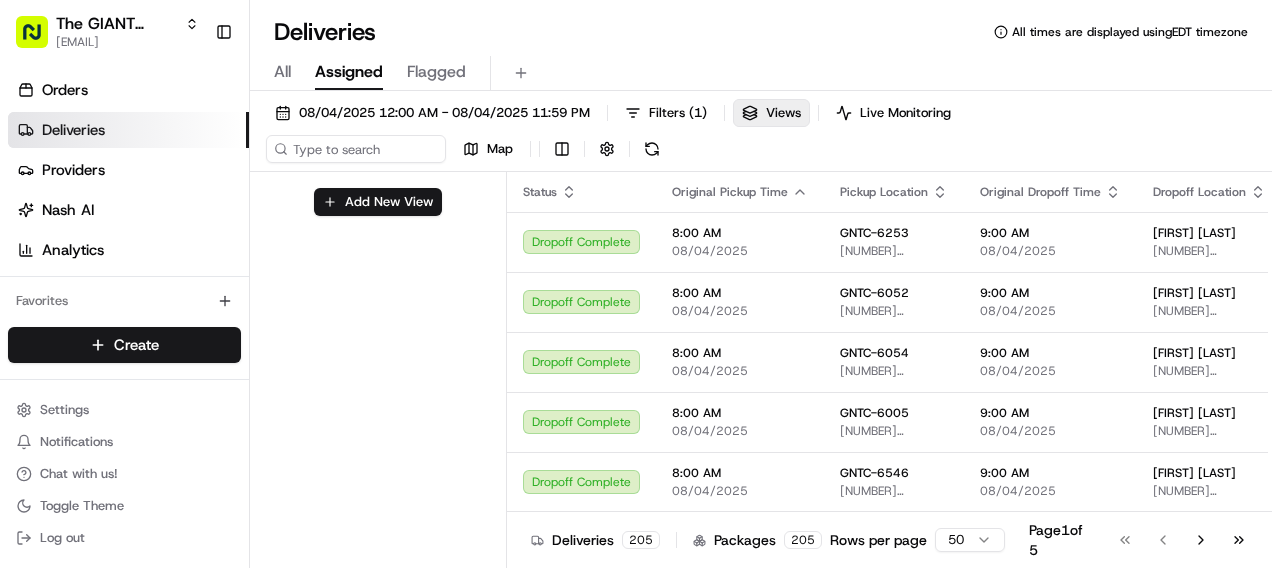 click on "Assigned" at bounding box center (349, 72) 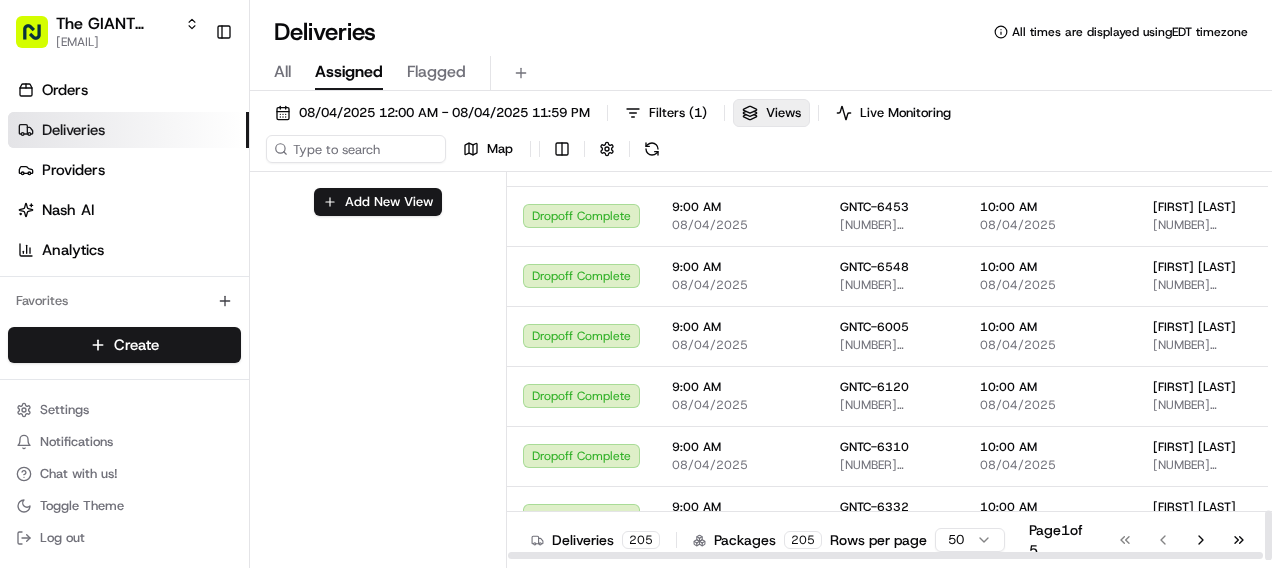 scroll, scrollTop: 2652, scrollLeft: 0, axis: vertical 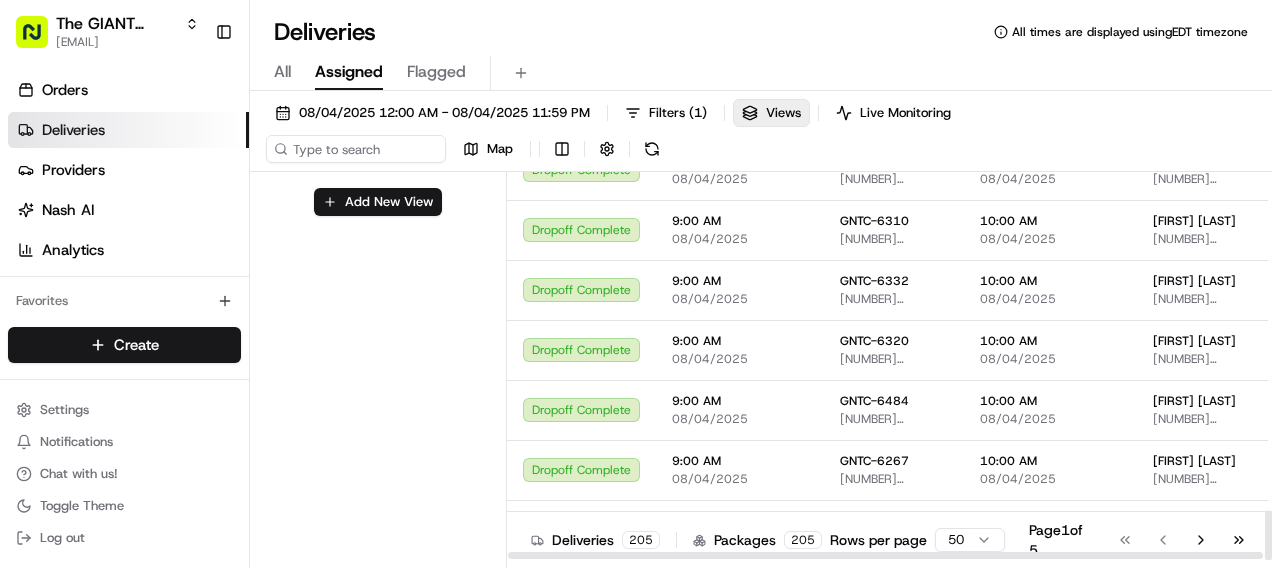 click on "The GIANT Company [EMAIL] Toggle Sidebar Orders Deliveries Providers Nash AI Analytics Favorites Main Menu Members & Organization Organization Users Roles Preferences Customization Tracking Orchestration Automations Locations Pickup Locations Dropoff Locations Zones Shifts Delivery Windows Billing Billing Refund Requests Integrations Notification Triggers Webhooks API Keys Request Logs Create Settings Notifications Chat with us! Toggle Theme Log out Deliveries All times are displayed using EDT timezone All Assigned Flagged [DATE] [TIME] - [DATE] [TIME] Filters ( 1 ) Views Live Monitoring Map Add New View Status Original Pickup Time Pickup Location Original Dropoff Time Dropoff Location Provider Action Dropoff Complete [TIME] [DATE] [NUMBER] [STREET], [CITY], [STATE] [POSTAL_CODE], US [TIME] [DATE] [FIRST] [LAST] Instacart Dropoff Complete [TIME] [DATE] [NUMBER] [STREET], [CITY], [STATE] [POSTAL_CODE], US [TIME] [DATE] [FIRST] [LAST]" at bounding box center [636, 284] 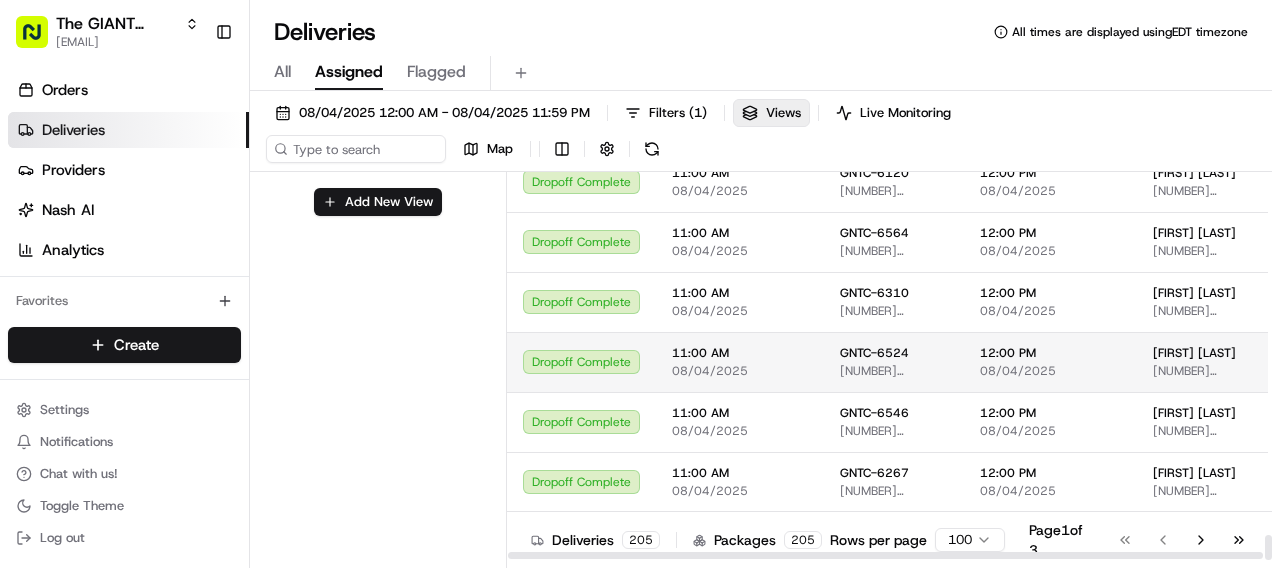 scroll, scrollTop: 5652, scrollLeft: 0, axis: vertical 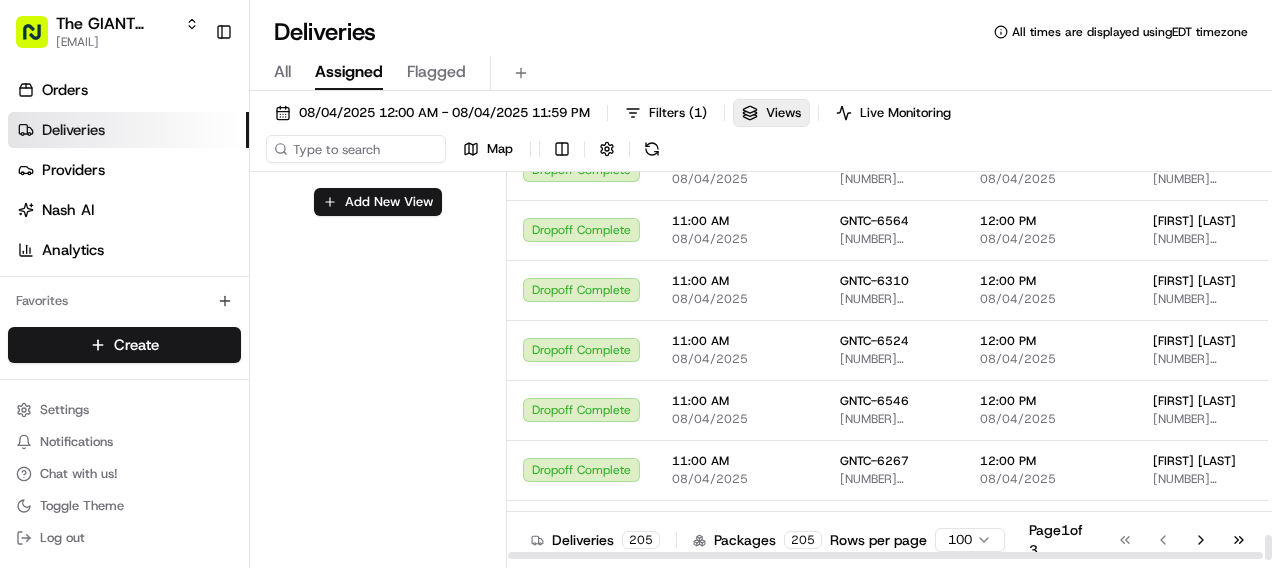 click on "The GIANT Company [EMAIL] Toggle Sidebar Orders Deliveries Providers Nash AI Analytics Favorites Main Menu Members & Organization Organization Users Roles Preferences Customization Tracking Orchestration Automations Locations Pickup Locations Dropoff Locations Zones Shifts Delivery Windows Billing Billing Refund Requests Integrations Notification Triggers Webhooks API Keys Request Logs Create Settings Notifications Chat with us! Toggle Theme Log out Deliveries All times are displayed using EDT timezone All Assigned Flagged 08/04/2025 12:00 AM - 08/04/2025 11:59 PM Filters ( 1 ) Views Live Monitoring Map Add New View Status Original Pickup Time Pickup Location Original Dropoff Time Dropoff Location Provider Action Dropoff Complete 8:00 AM 08/04/2025 GNTC-6253 [NUMBER] [STREET], [CITY], [STATE] 9:00 AM 08/04/2025 [FIRST] [LAST] [NUMBER] [STREET], [CITY], [STATE] Instacart Dropoff Complete 8:00 AM 08/04/2025 GNTC-6052 9:00 AM 08/04/2025 [FIRST] [LAST] 205" at bounding box center [636, 284] 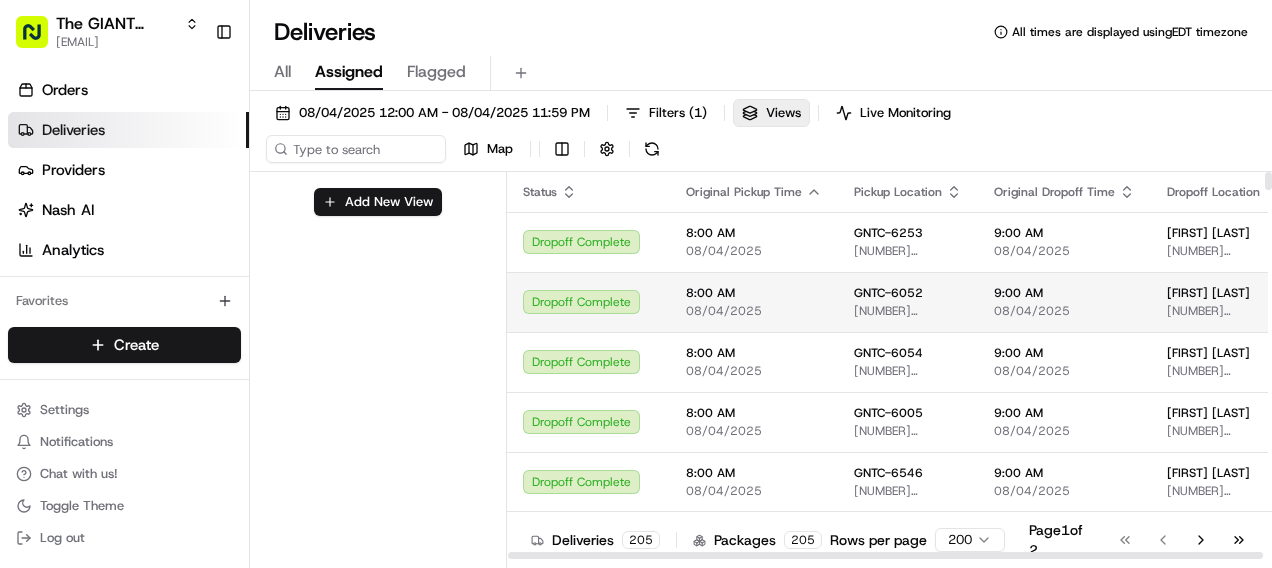 scroll, scrollTop: 9947, scrollLeft: 0, axis: vertical 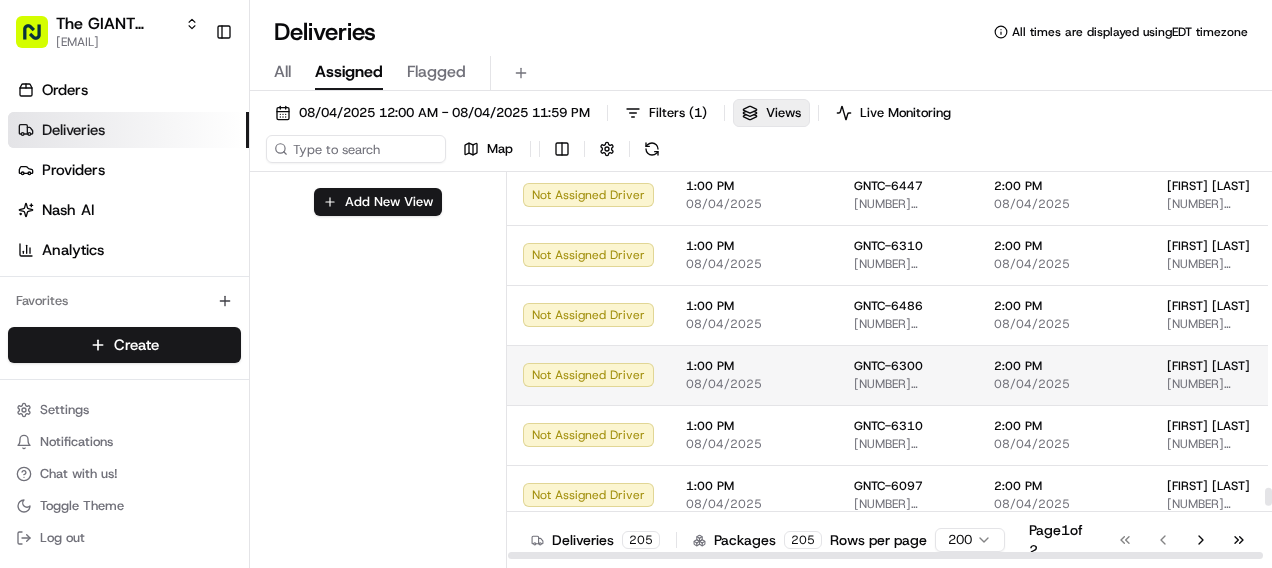 click on "08/04/2025" at bounding box center [754, 384] 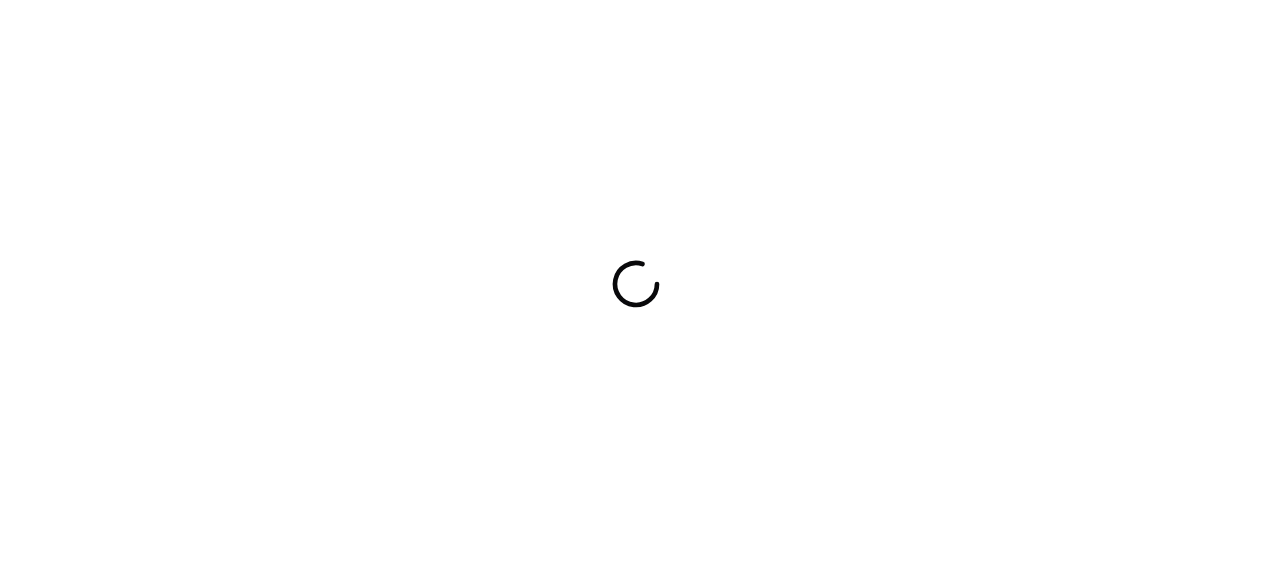scroll, scrollTop: 0, scrollLeft: 0, axis: both 